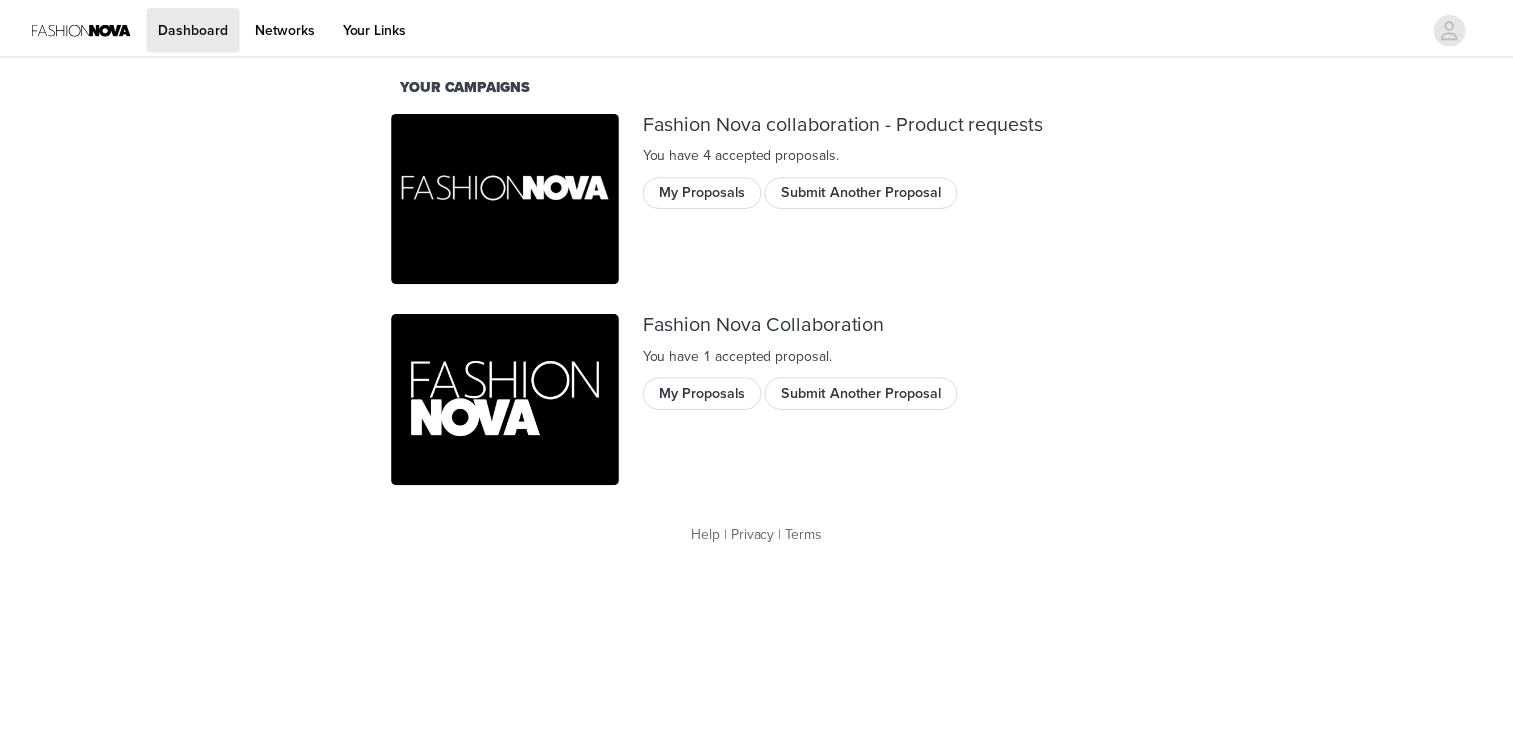 scroll, scrollTop: 0, scrollLeft: 0, axis: both 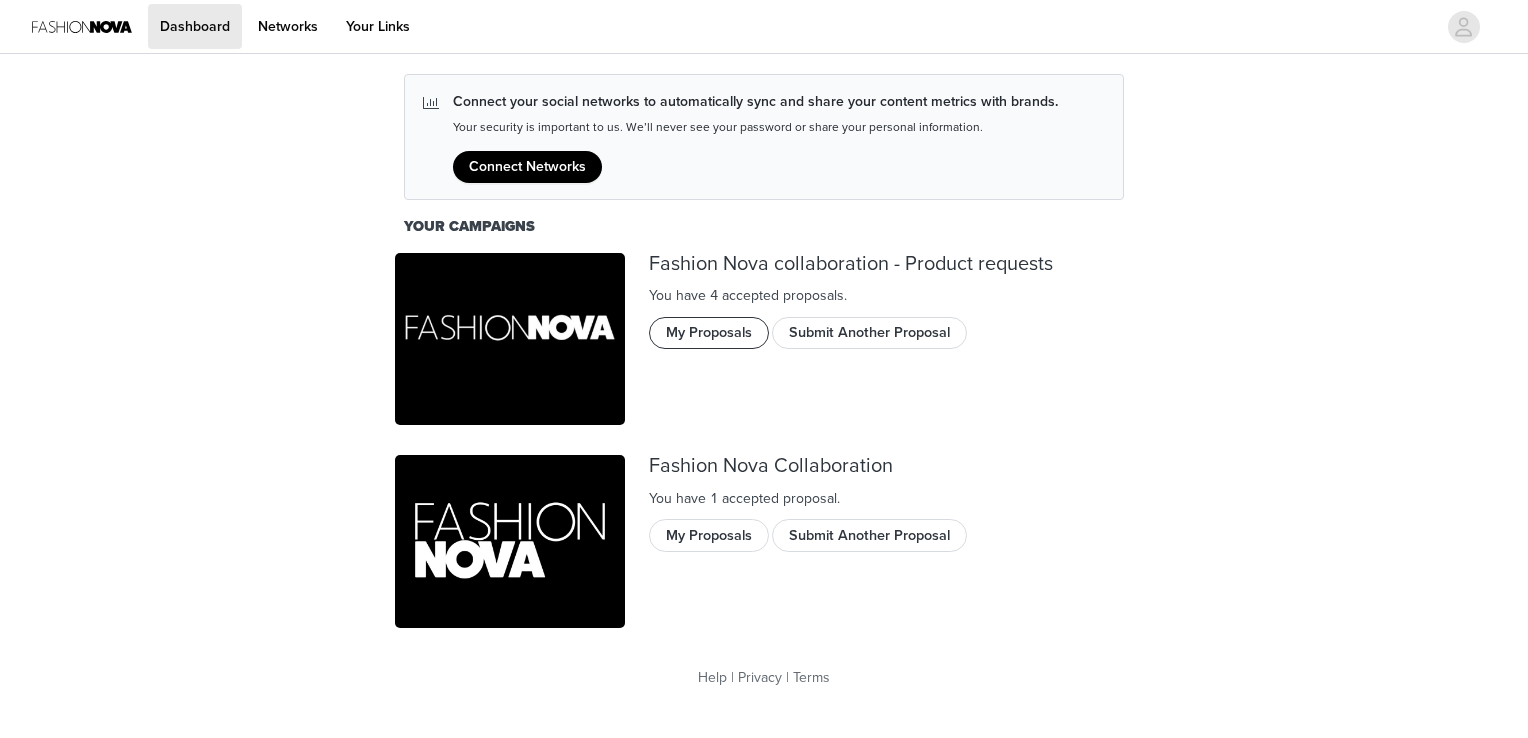 click on "My Proposals" at bounding box center (709, 333) 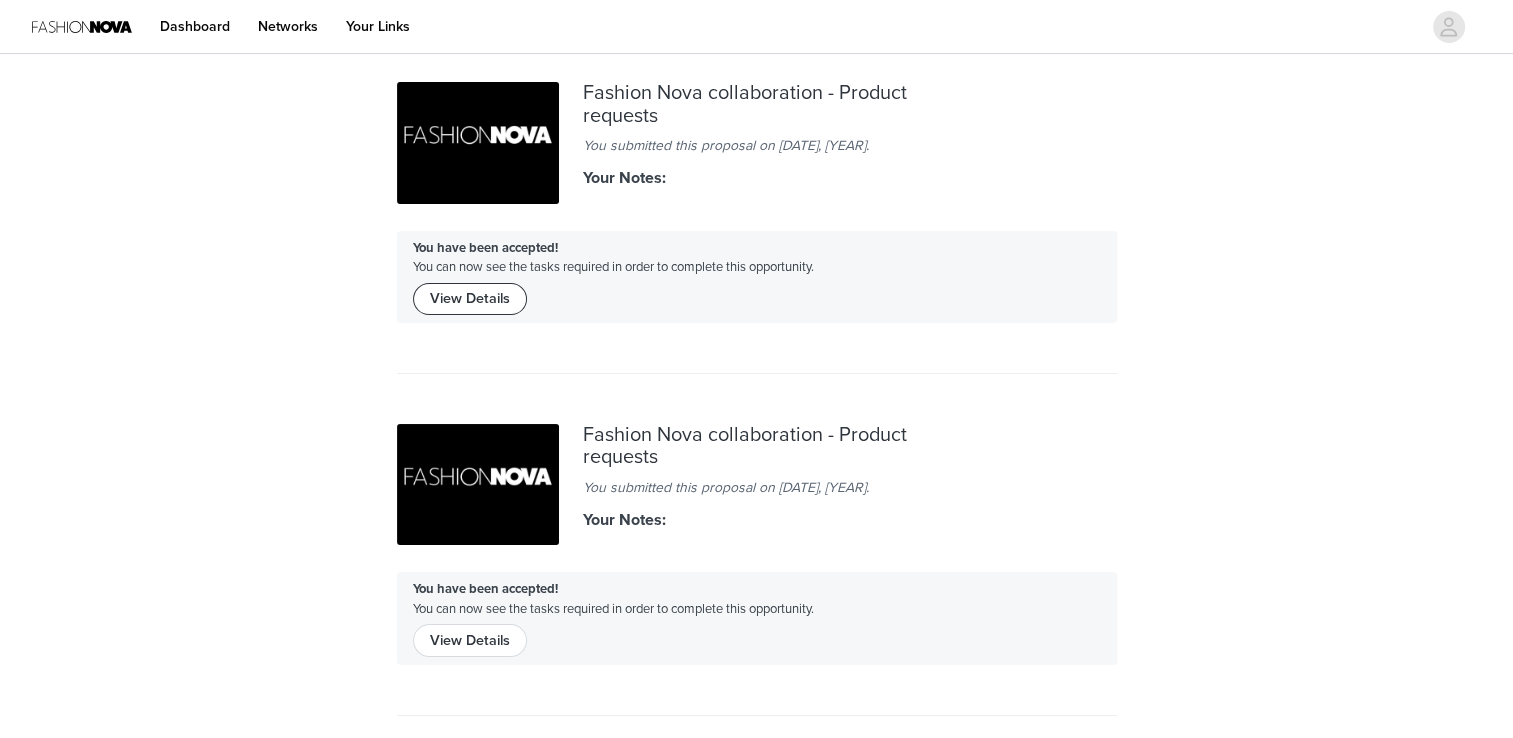 click on "View Details" at bounding box center (470, 299) 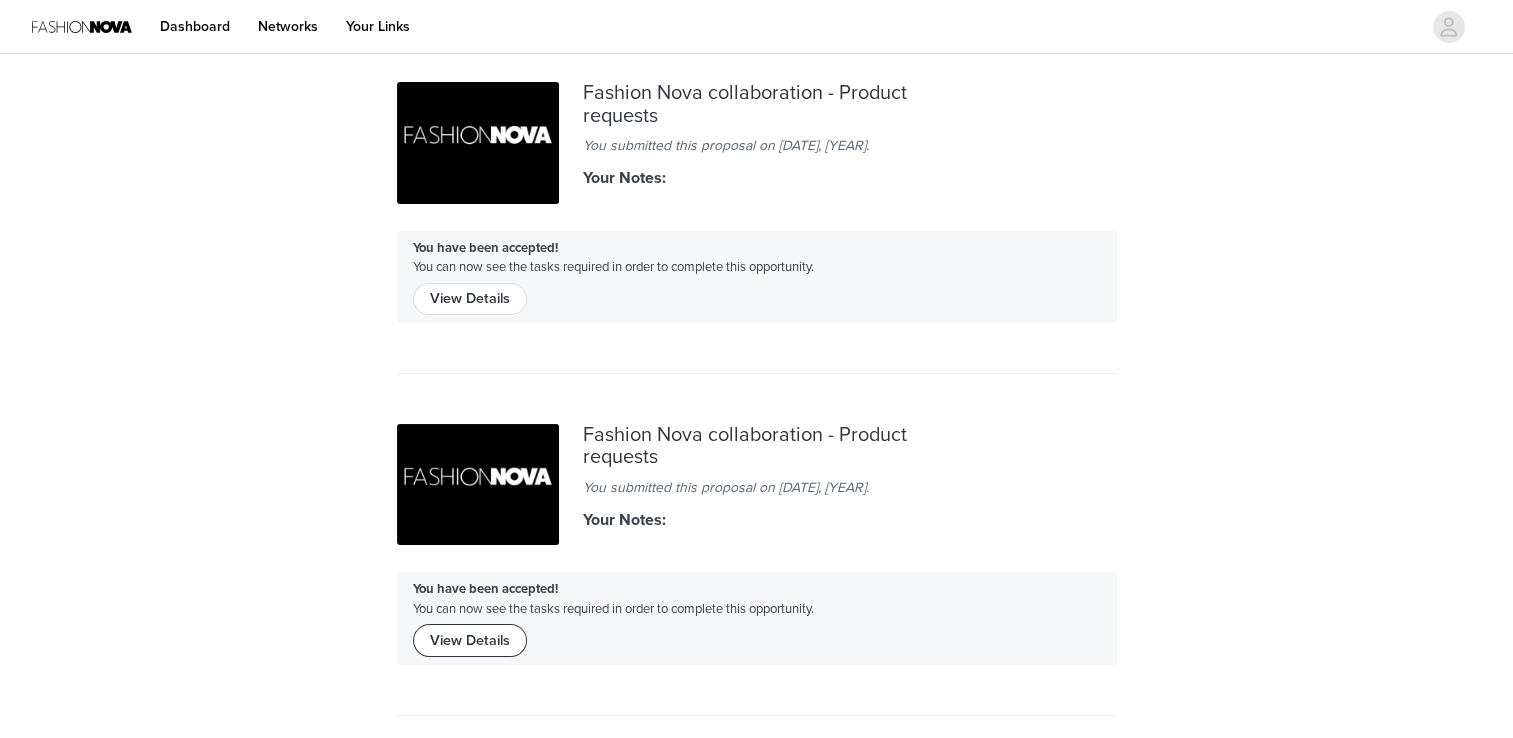 click on "View Details" at bounding box center [470, 640] 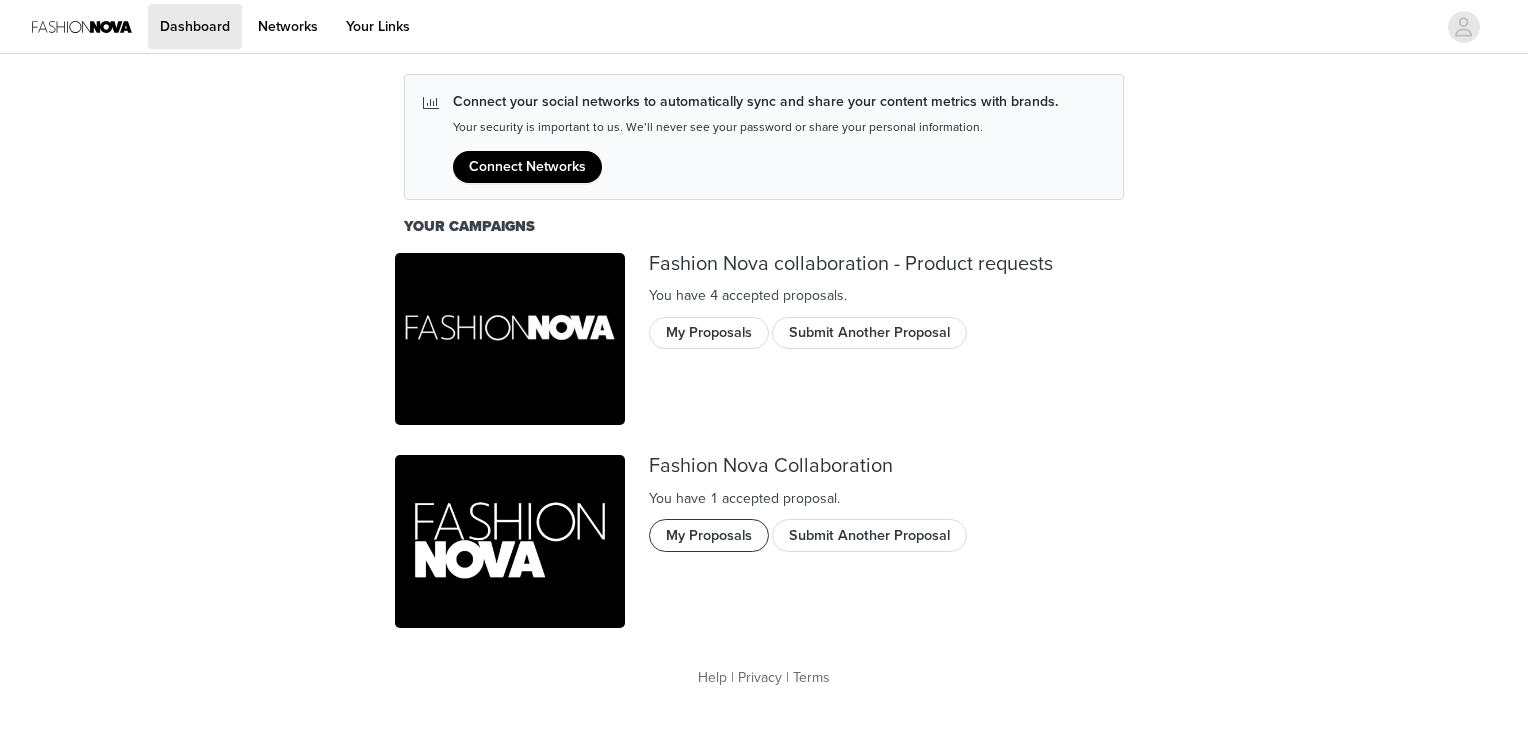 click on "My Proposals" at bounding box center (709, 535) 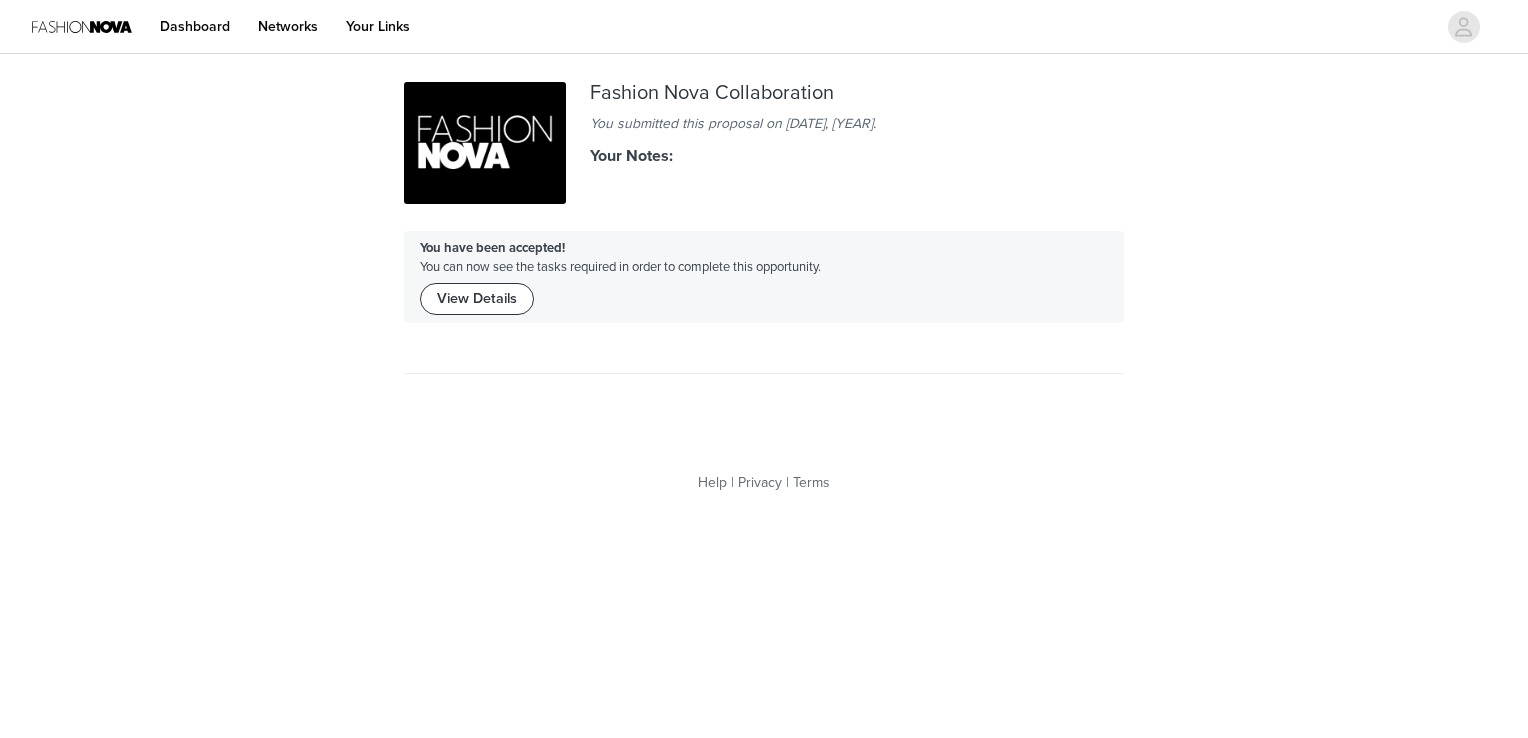 click on "View Details" at bounding box center (477, 299) 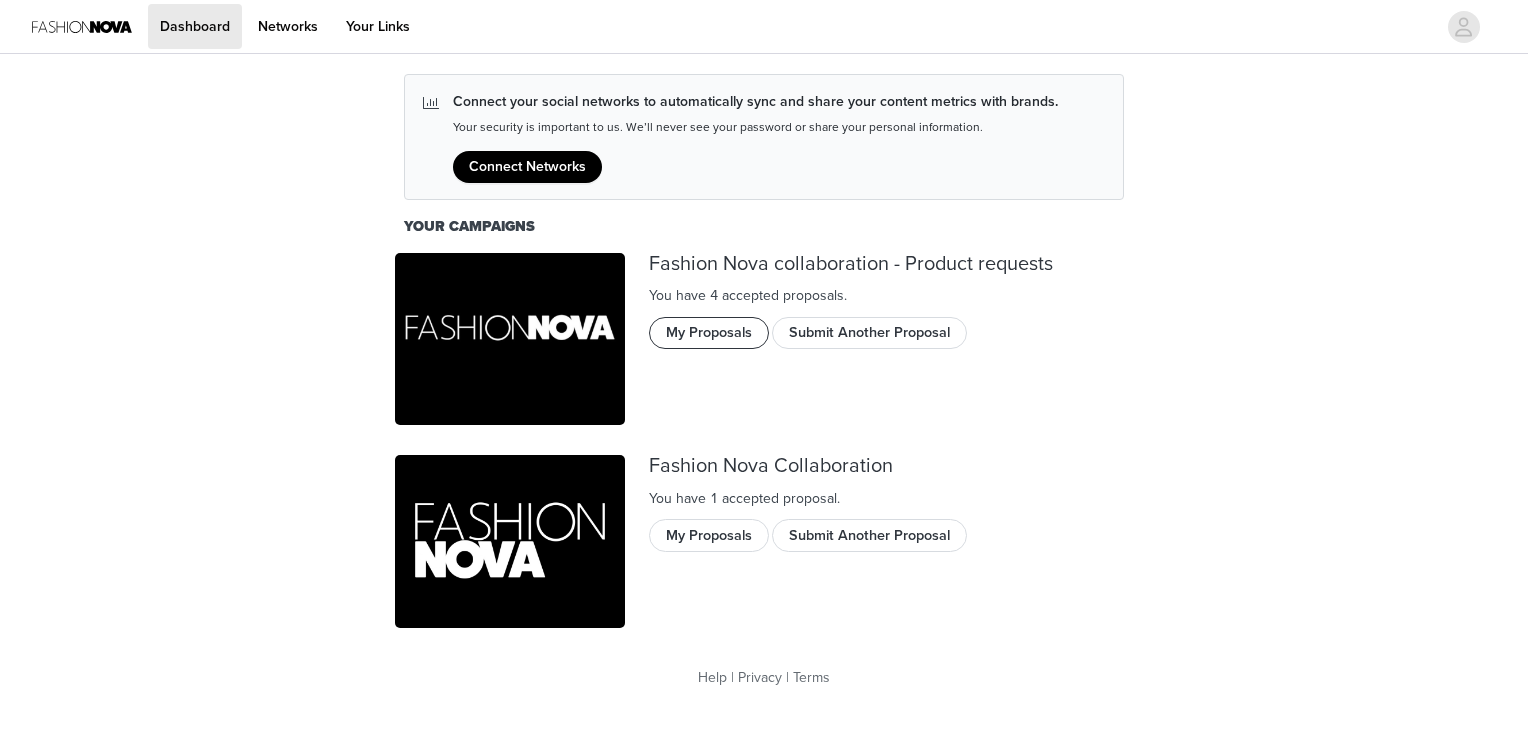 click on "My Proposals" at bounding box center [709, 333] 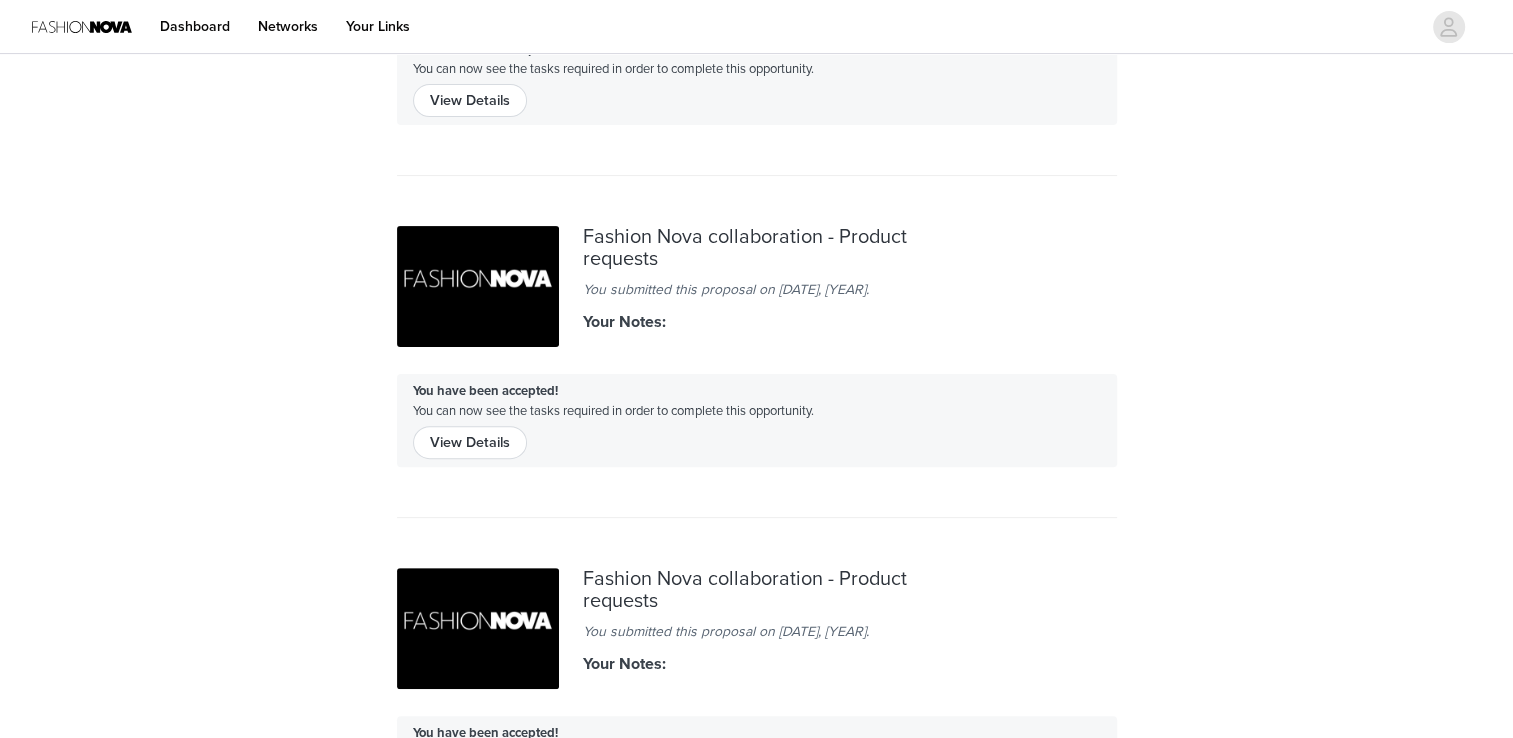 scroll, scrollTop: 533, scrollLeft: 0, axis: vertical 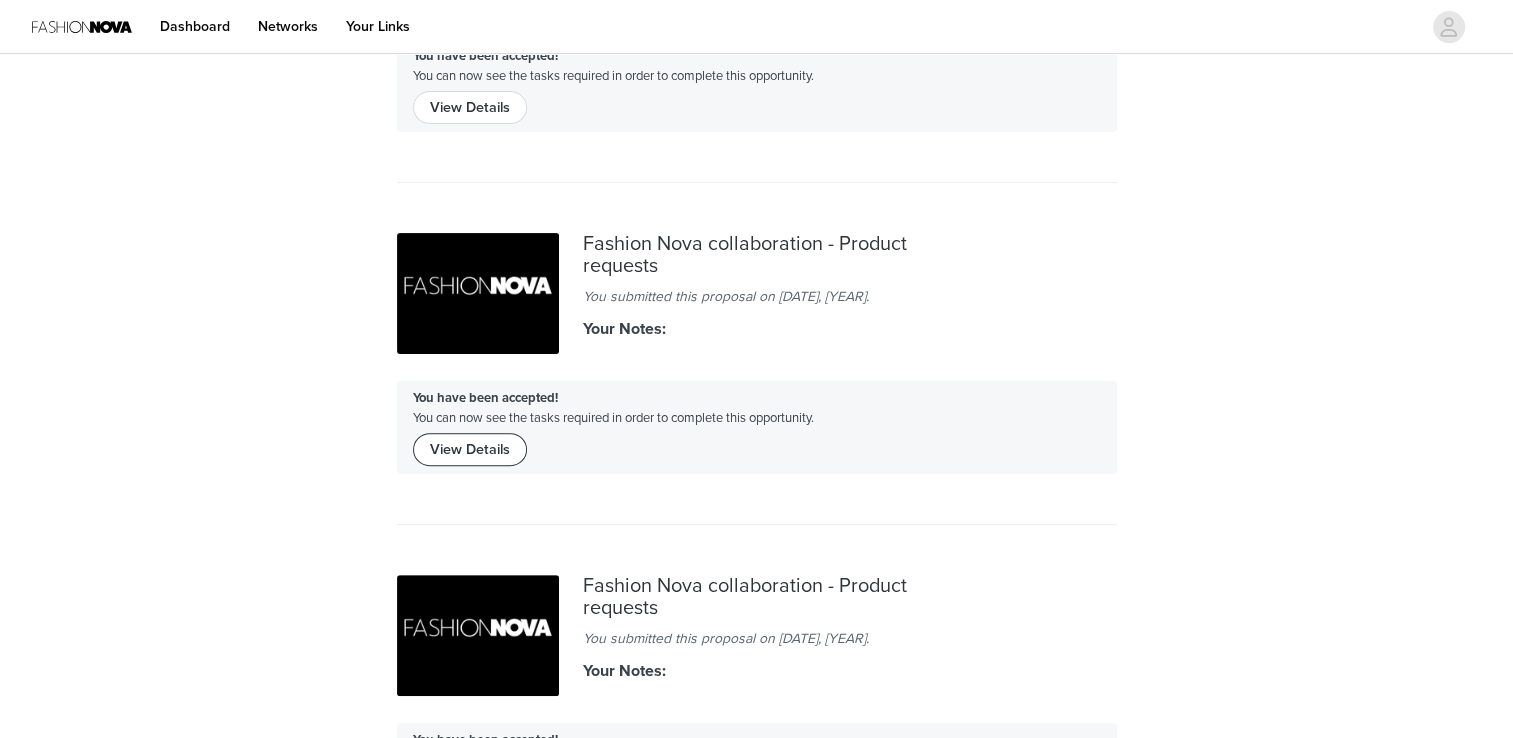 click on "View Details" at bounding box center (470, 449) 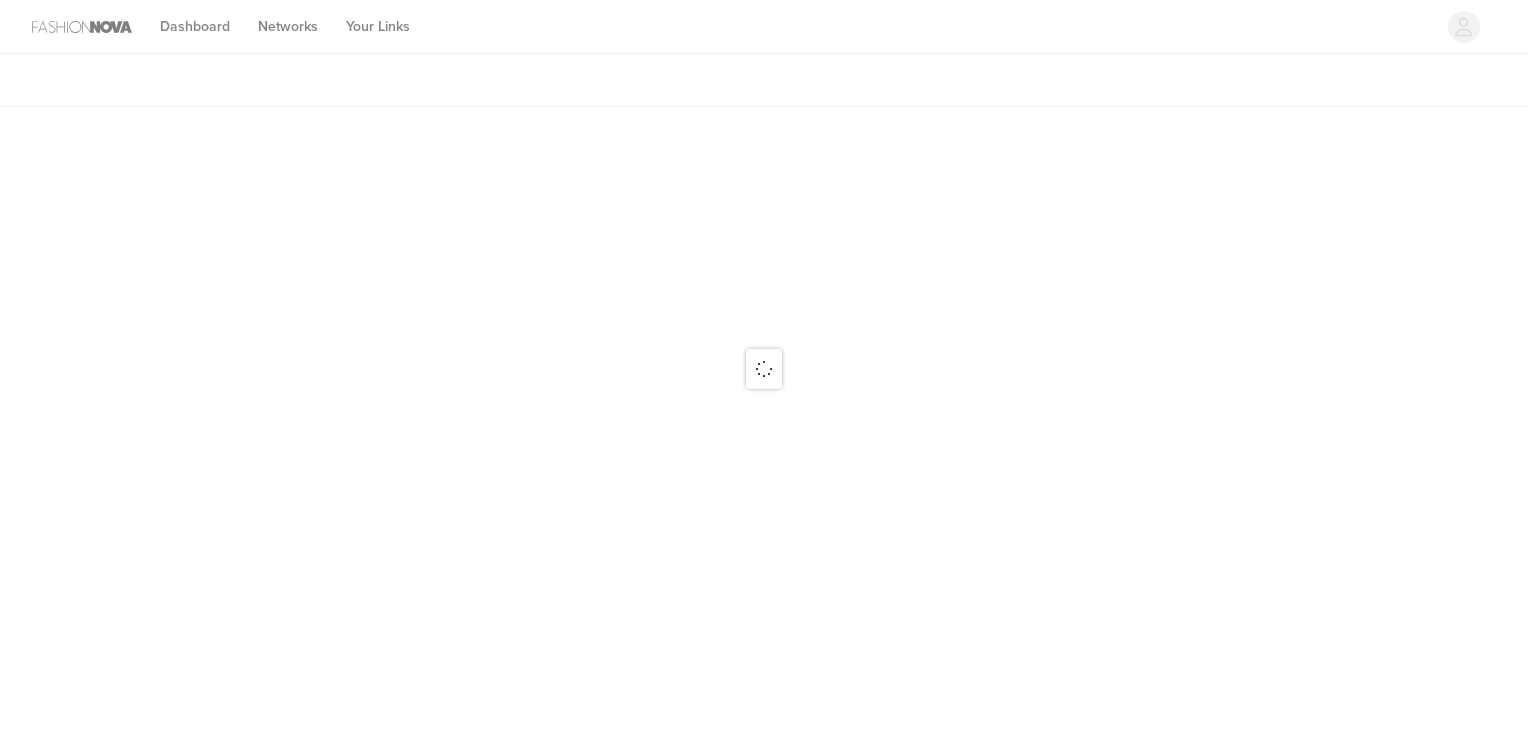 scroll, scrollTop: 0, scrollLeft: 0, axis: both 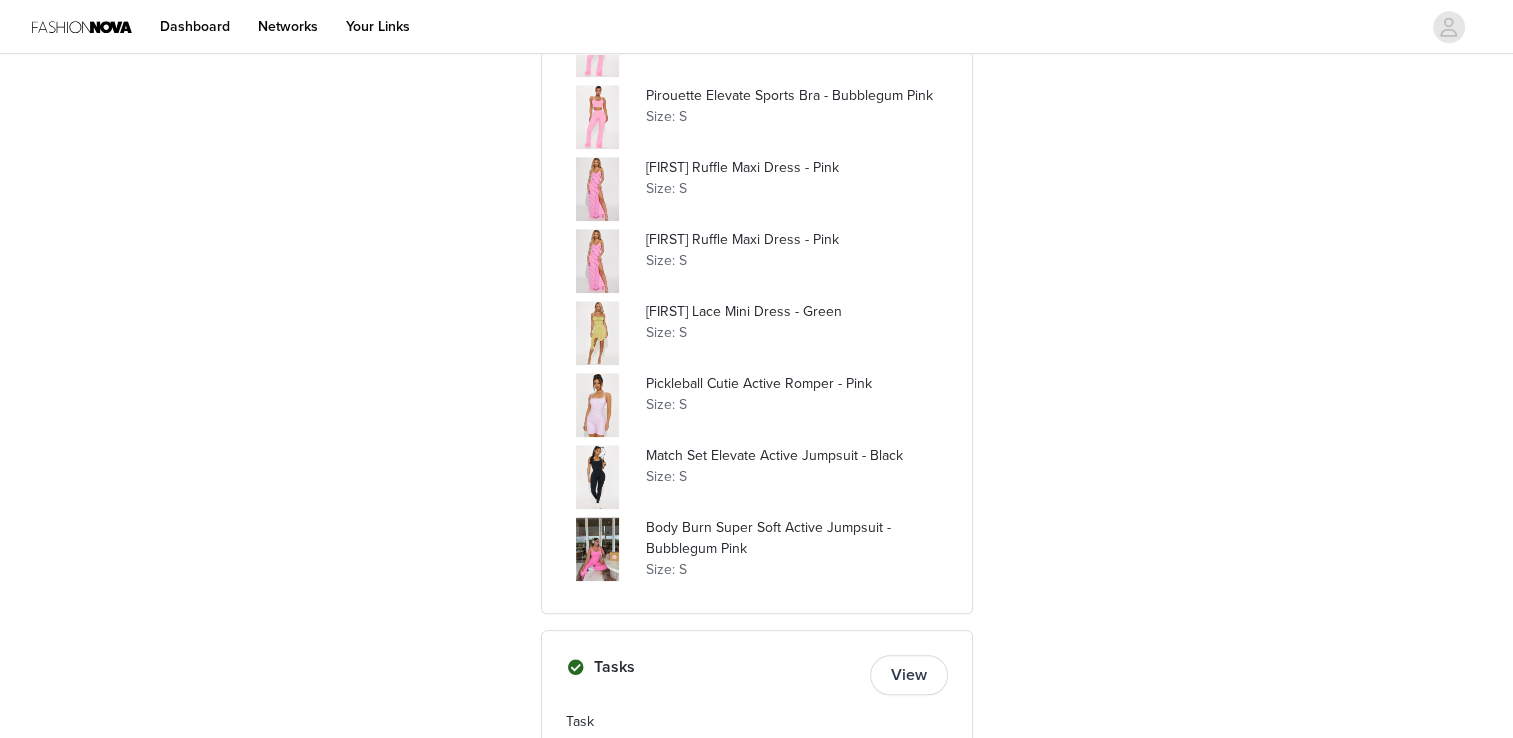 click at bounding box center (598, 405) 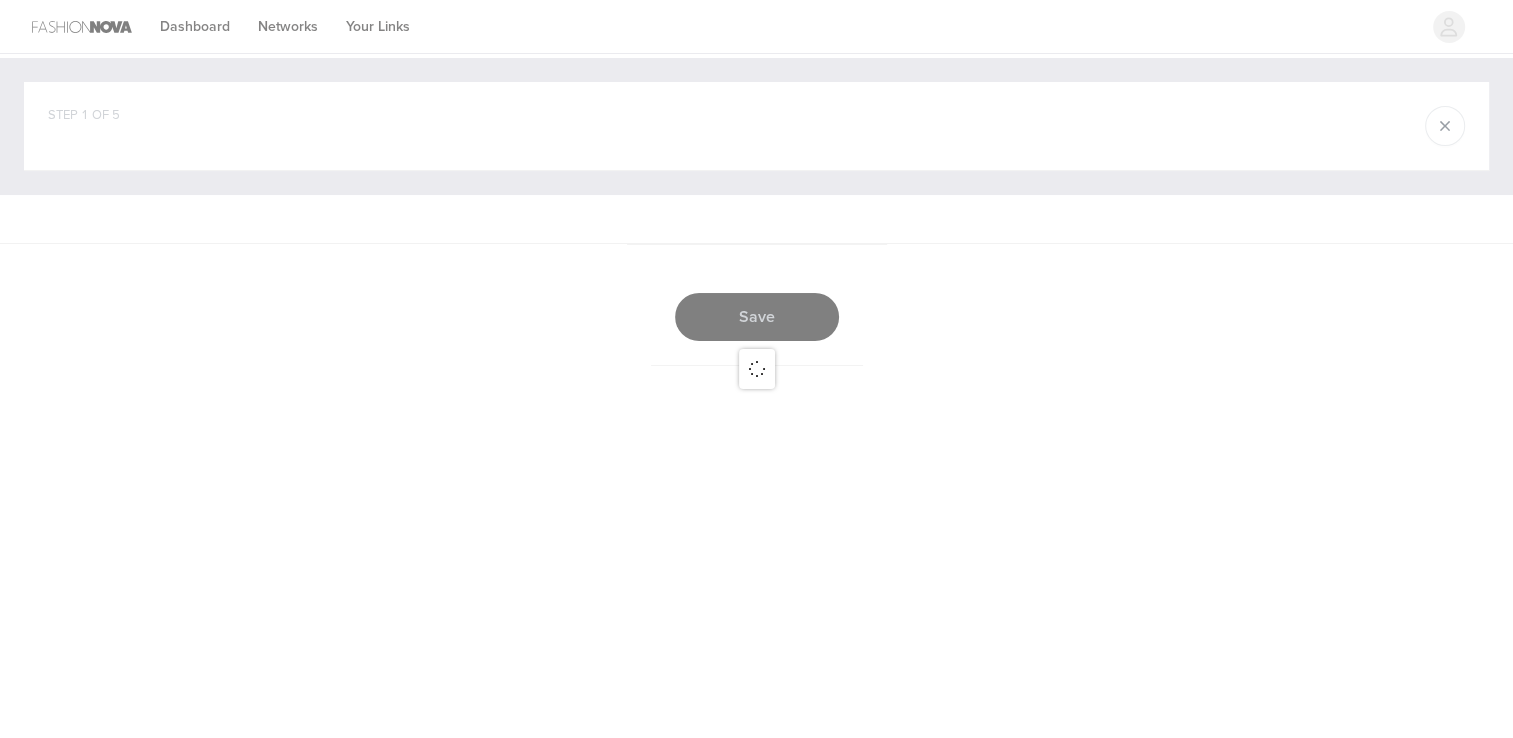 scroll, scrollTop: 0, scrollLeft: 0, axis: both 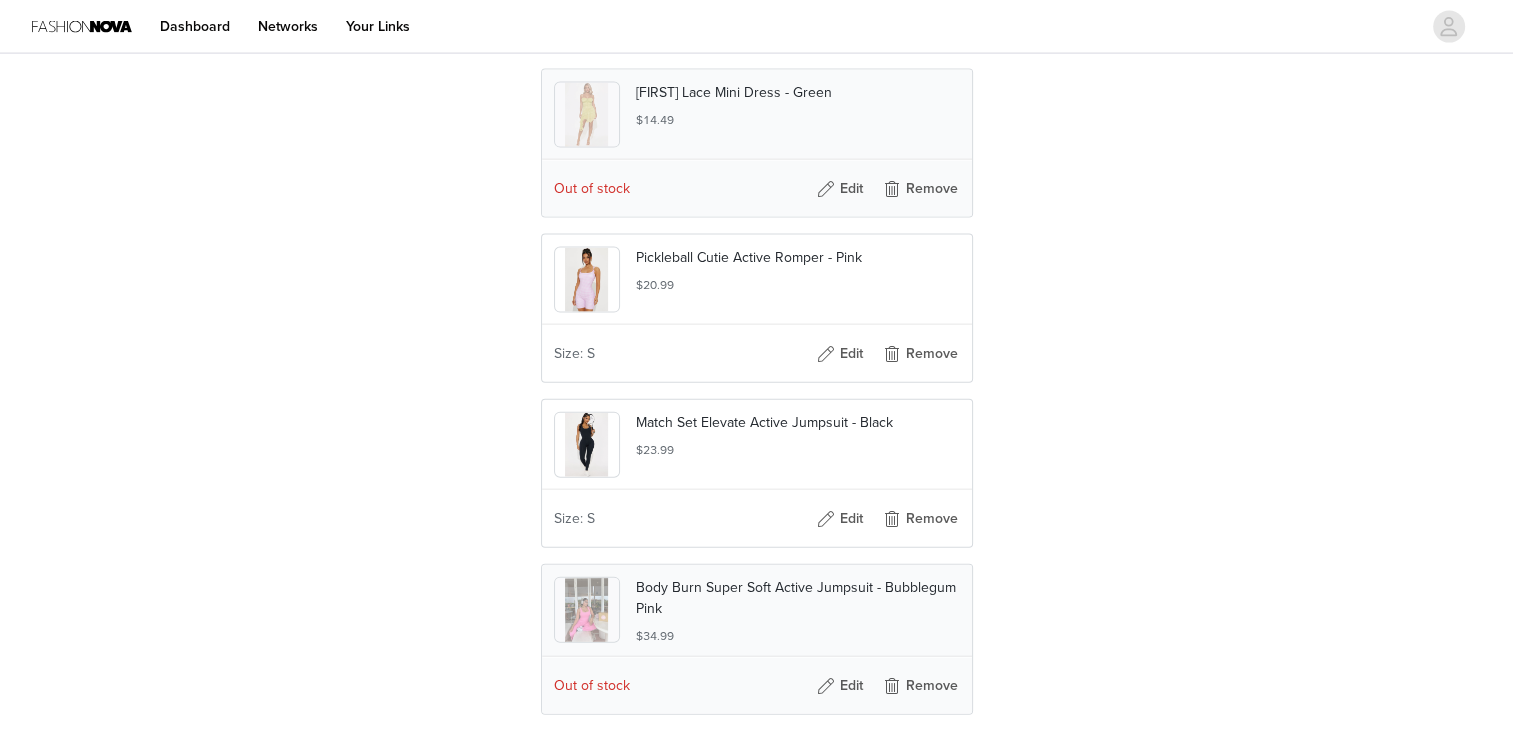 click on "STEP 1 OF 5
Select Products
Head to our website and select the products you'd like to receive.
Instructions
1. Go to our website:
https://www.fashionnova.com    2. Browse our catalog and add the items you’d like to receive to your cart.     3. Go to the cart page.     4. Click the Share Cart button to copy the URL, and paste it below.    The link should look similar to this:   https://www.fashionnova.com/shared-cart/197659668480:1,196142759117:2     Confirm
27 / 30 Selected
Love Affair Blazer Short Set - Orange
$44.99
Out of stock       Edit   Remove       Festival Fringe Washed Pant Set - Mocha         Size: S" at bounding box center (756, -1797) 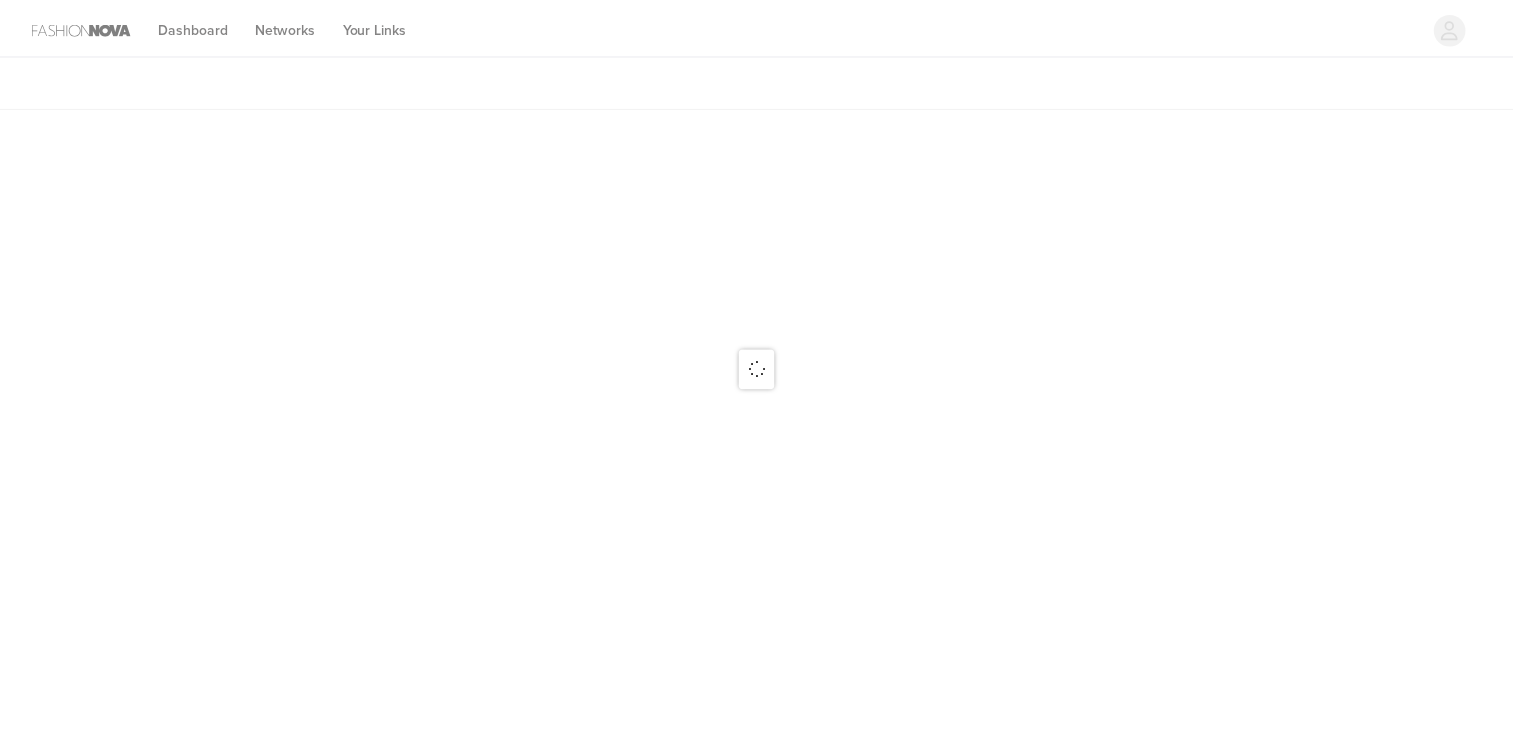 scroll, scrollTop: 0, scrollLeft: 0, axis: both 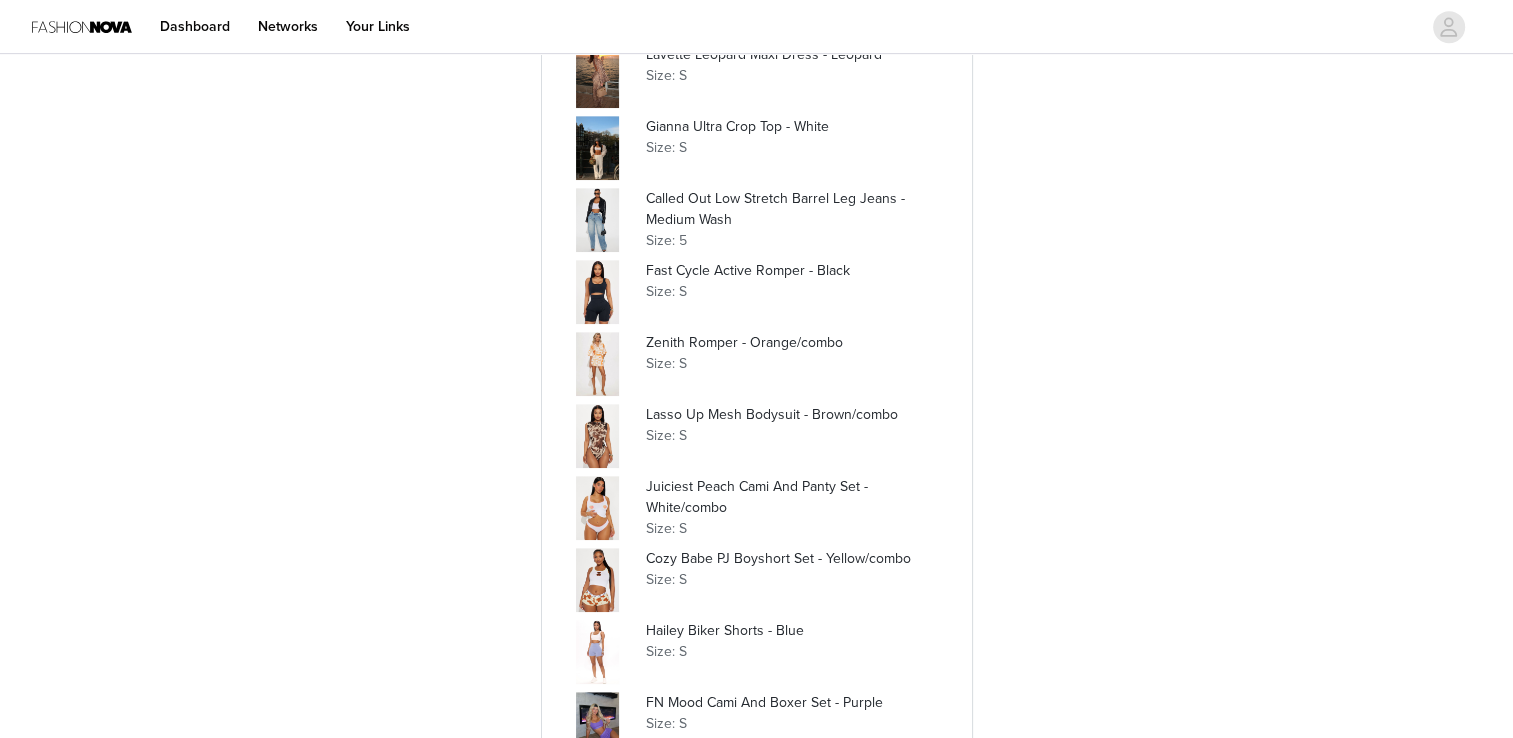 drag, startPoint x: 1490, startPoint y: 326, endPoint x: 1517, endPoint y: 281, distance: 52.478565 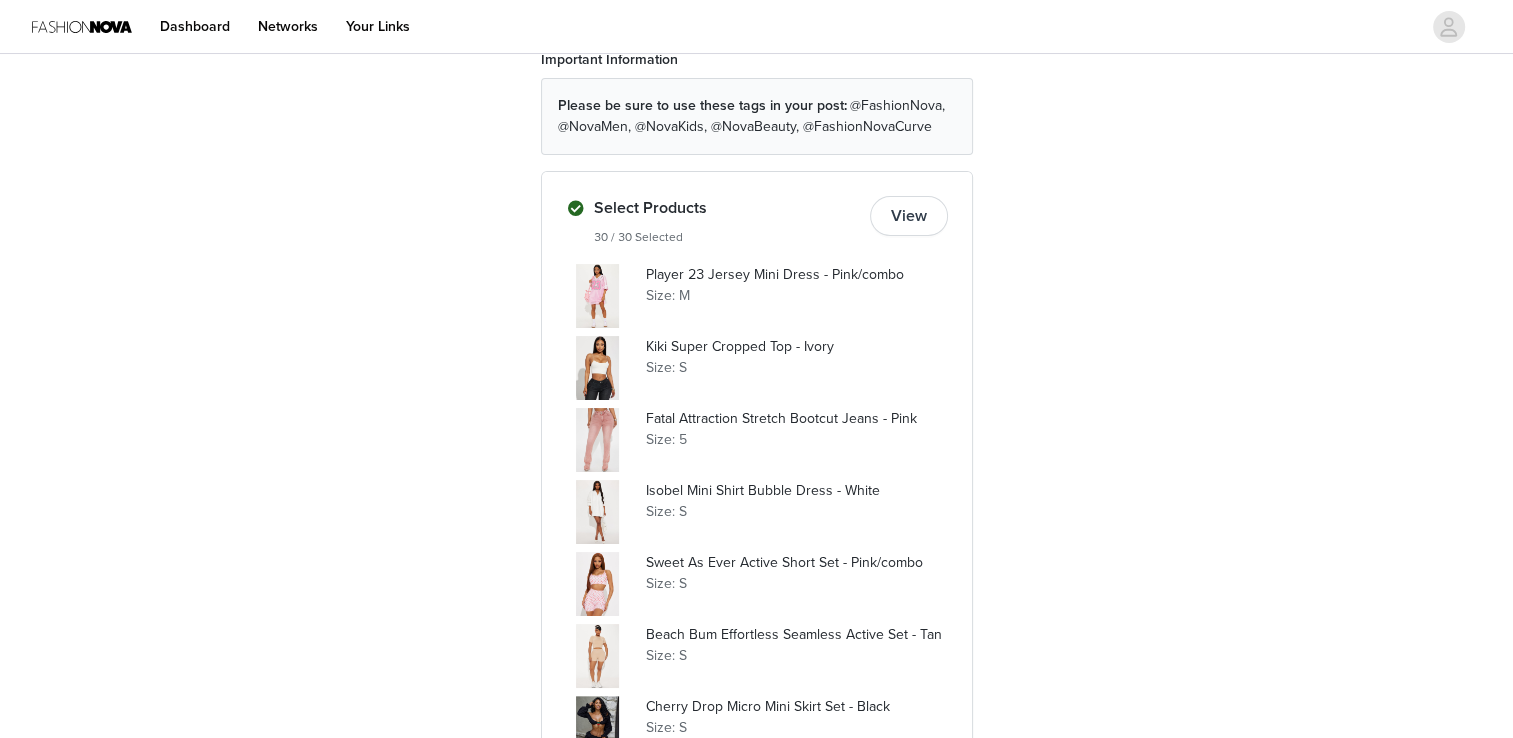 scroll, scrollTop: 260, scrollLeft: 0, axis: vertical 